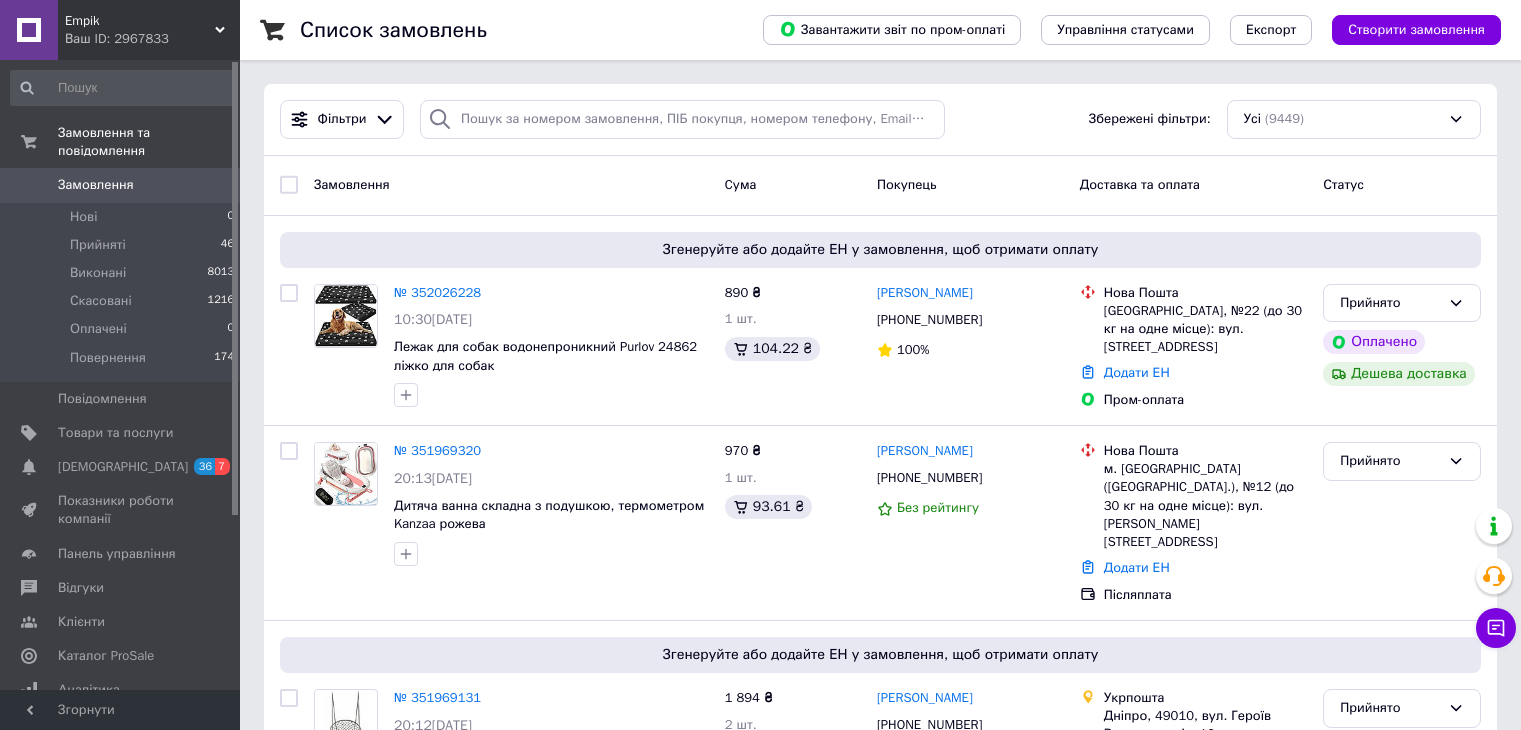 click on "Замовлення" at bounding box center [96, 185] 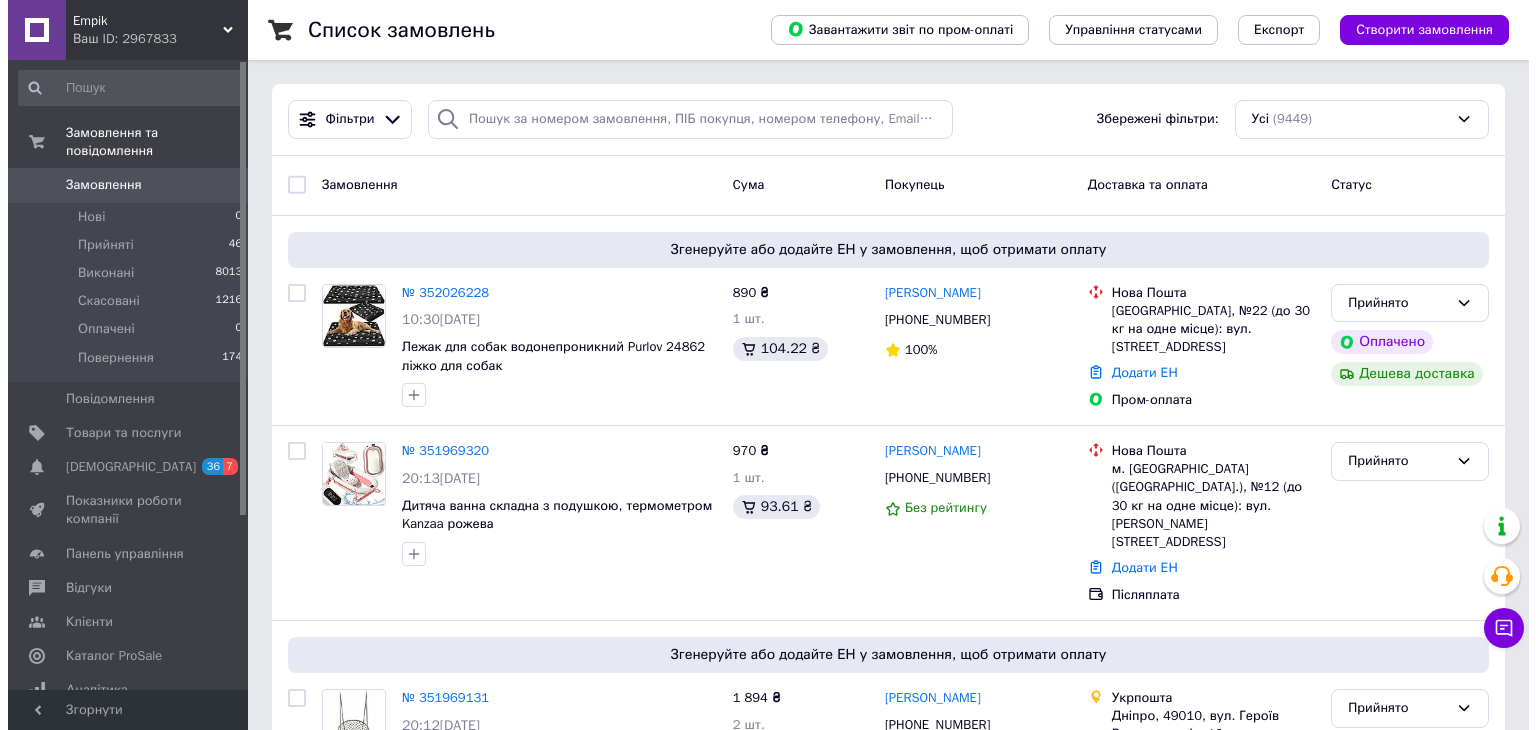 scroll, scrollTop: 0, scrollLeft: 0, axis: both 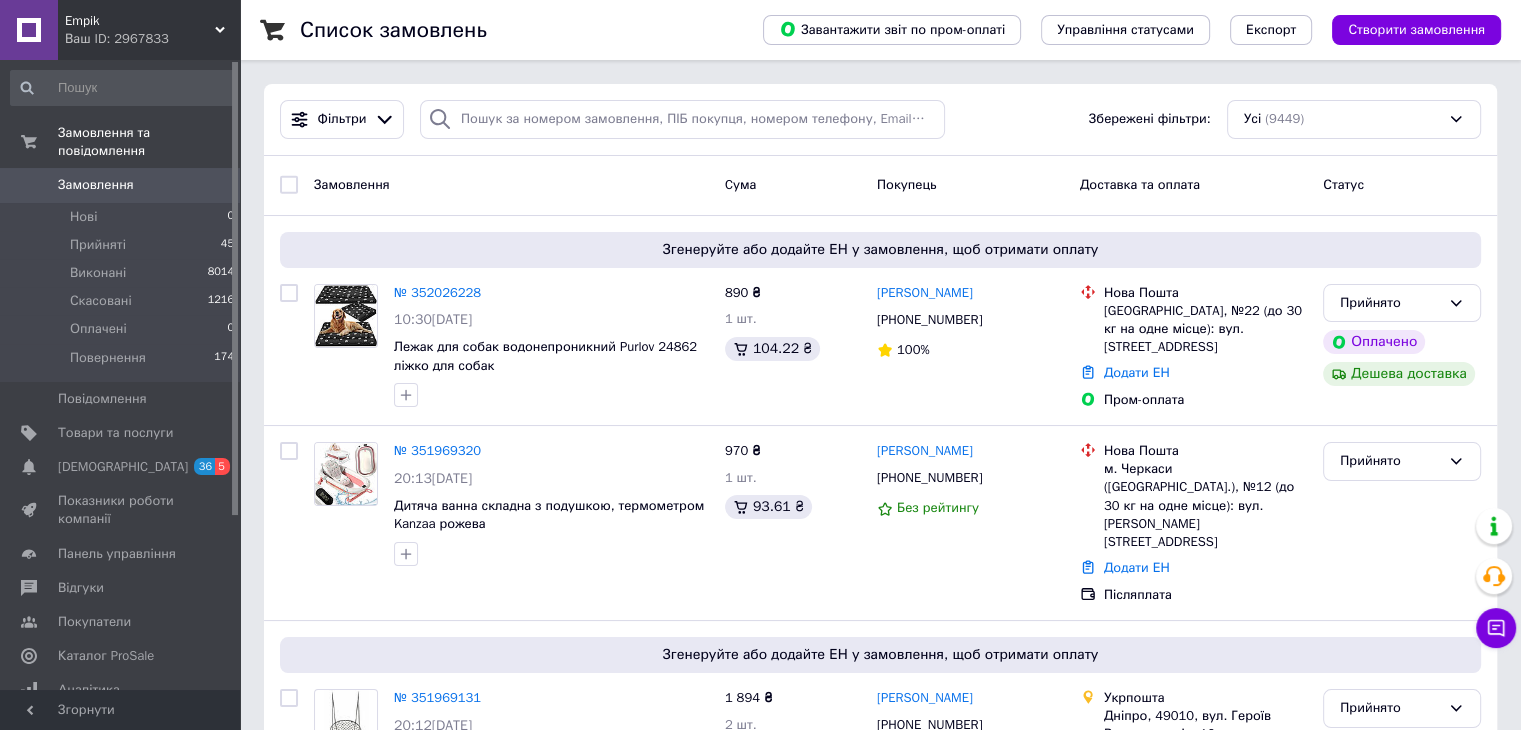 click on "Замовлення" at bounding box center (96, 185) 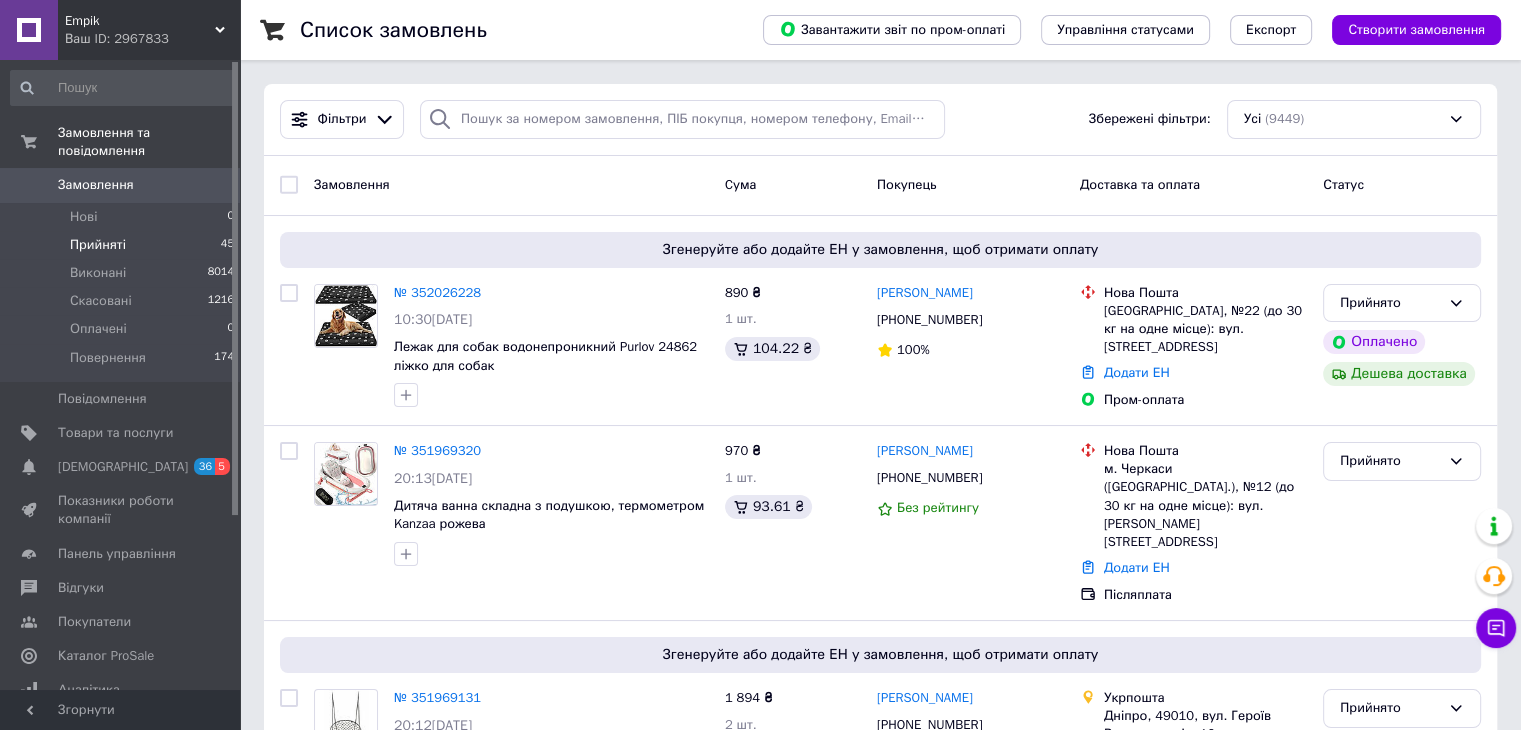 click on "Прийняті" at bounding box center (98, 245) 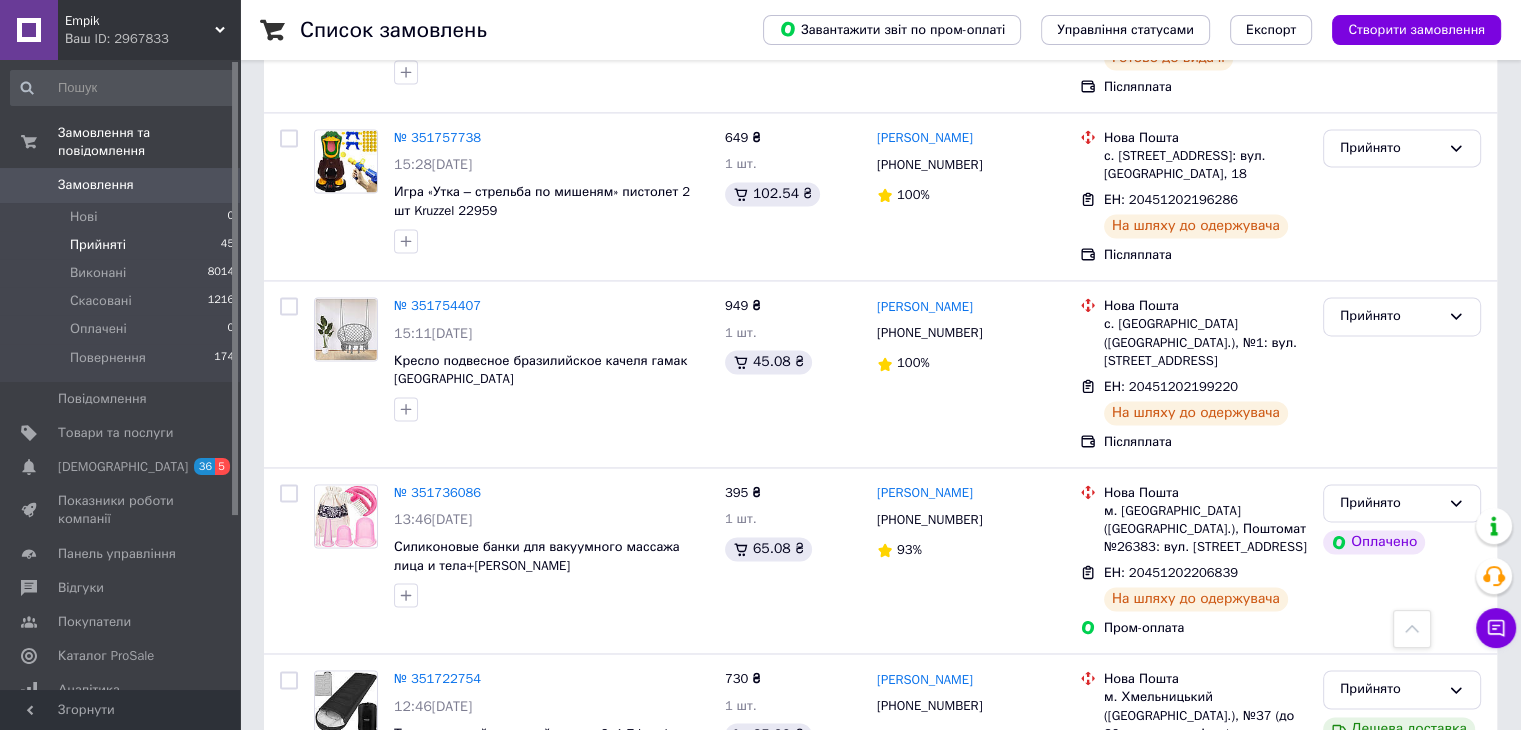 scroll, scrollTop: 3269, scrollLeft: 0, axis: vertical 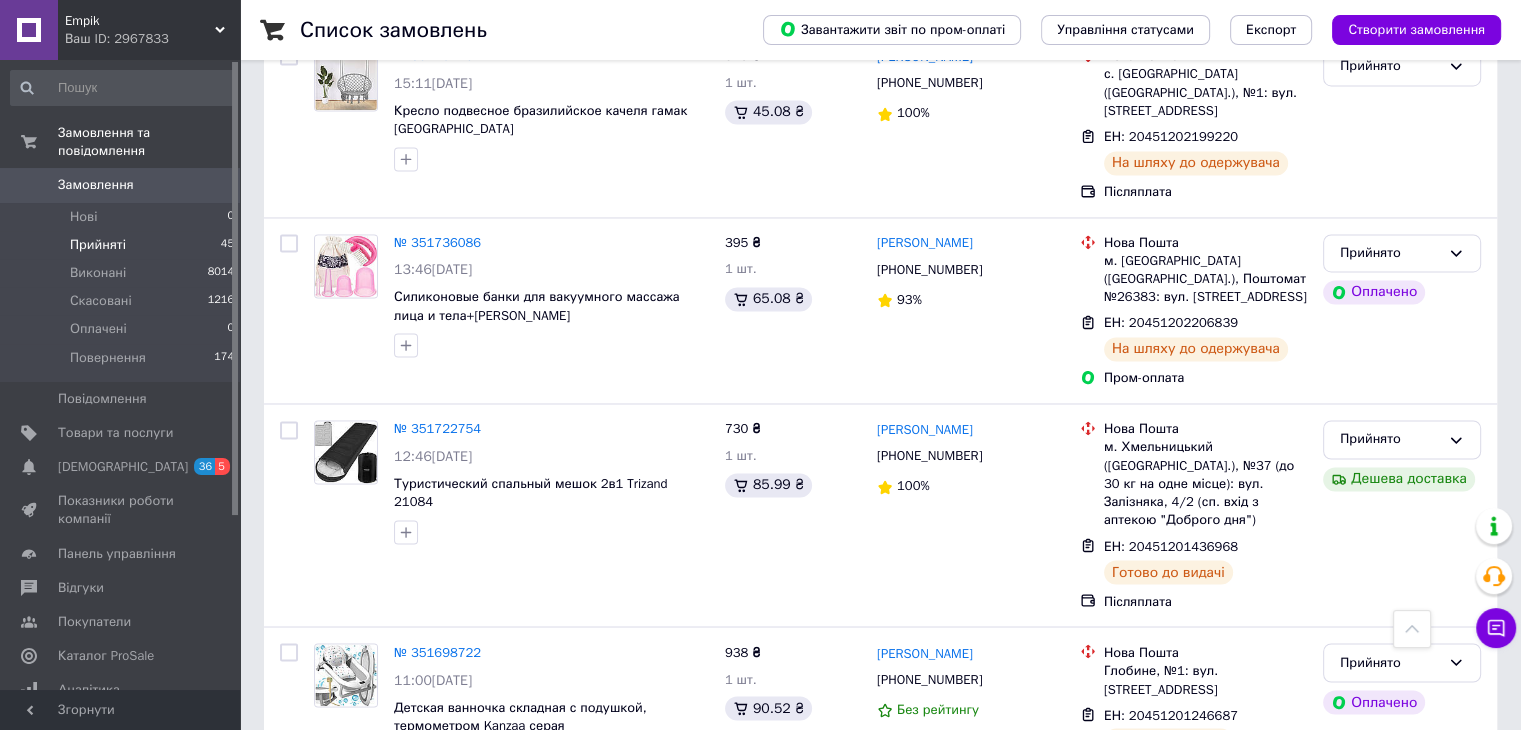 click on "Наступна" at bounding box center (450, 839) 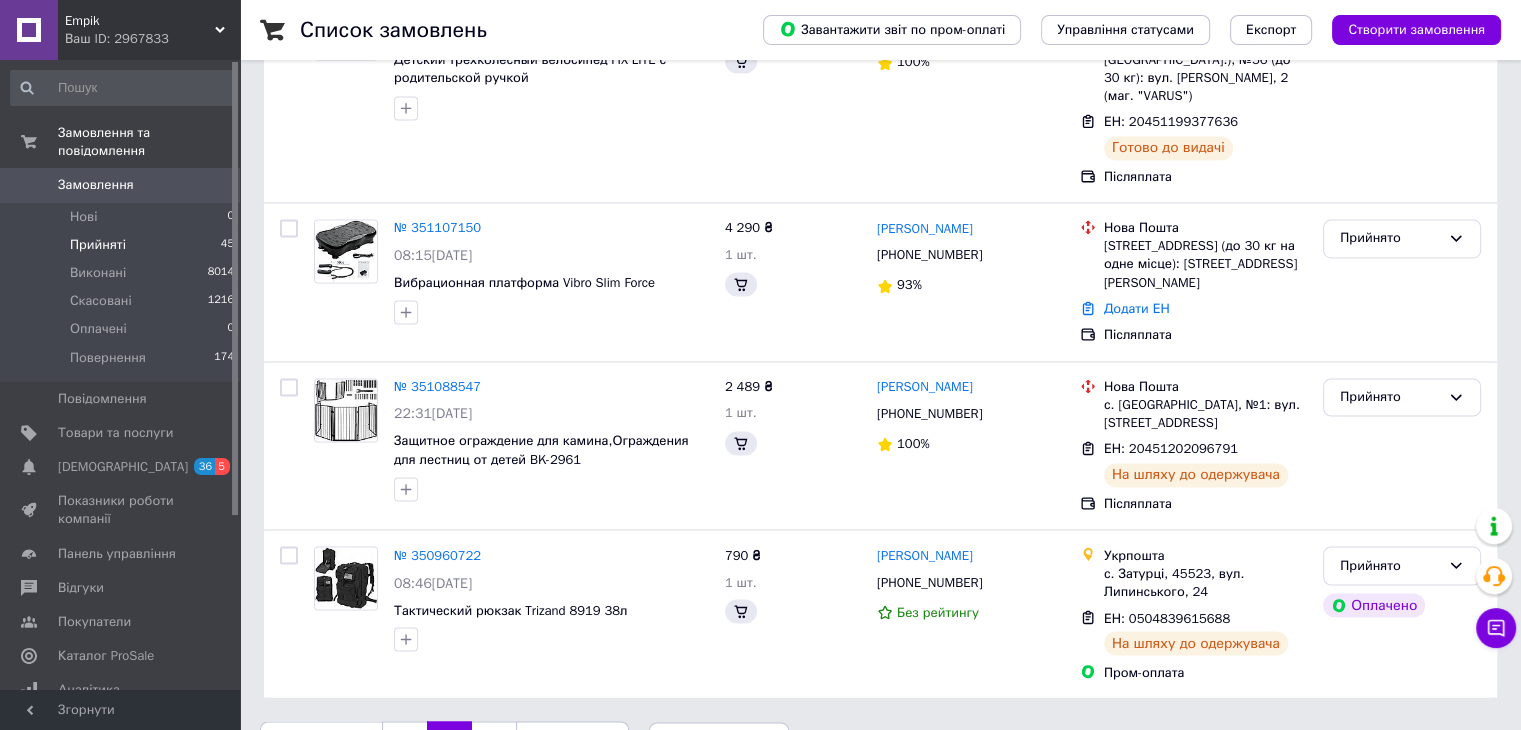 scroll, scrollTop: 0, scrollLeft: 0, axis: both 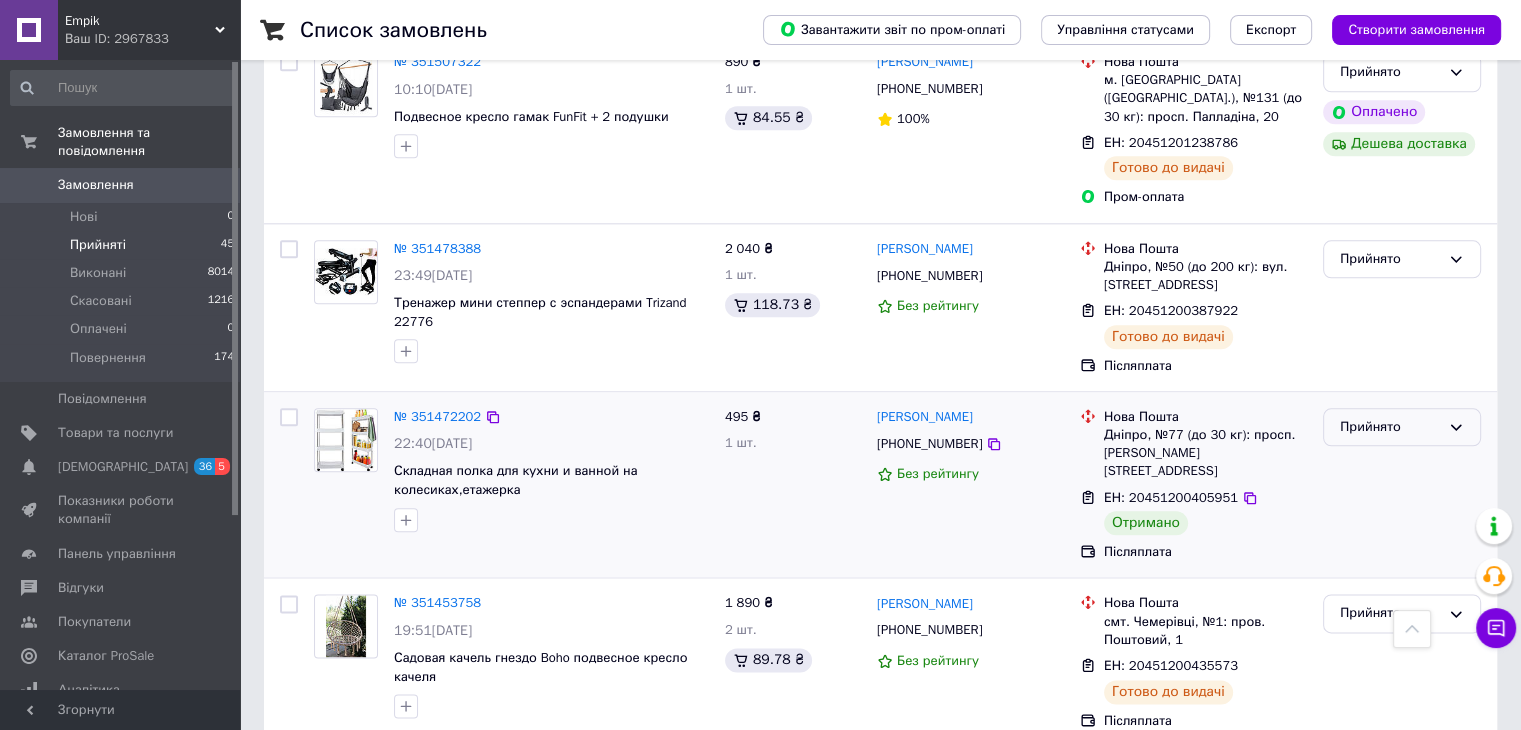 click on "Прийнято" at bounding box center (1402, 427) 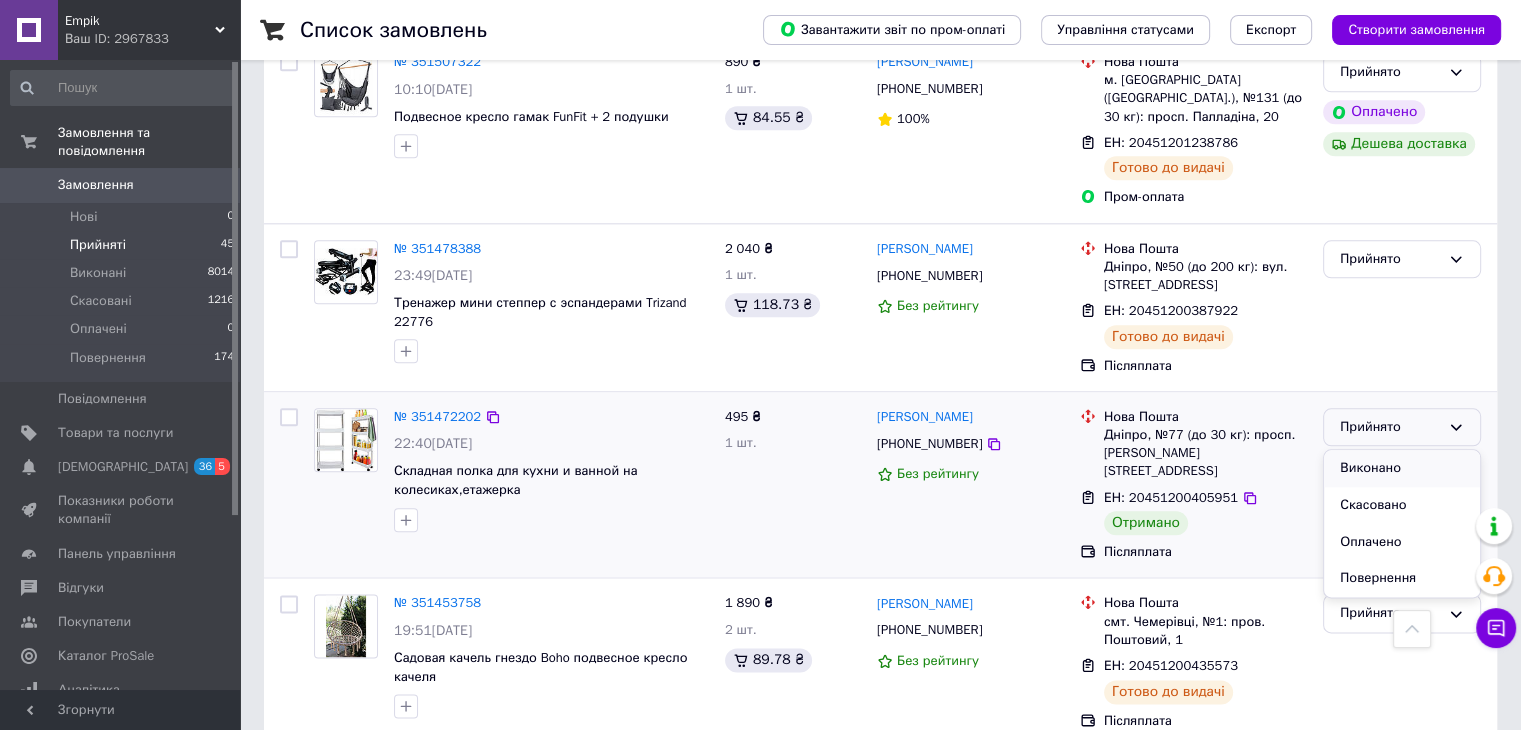 click on "Виконано" at bounding box center (1402, 468) 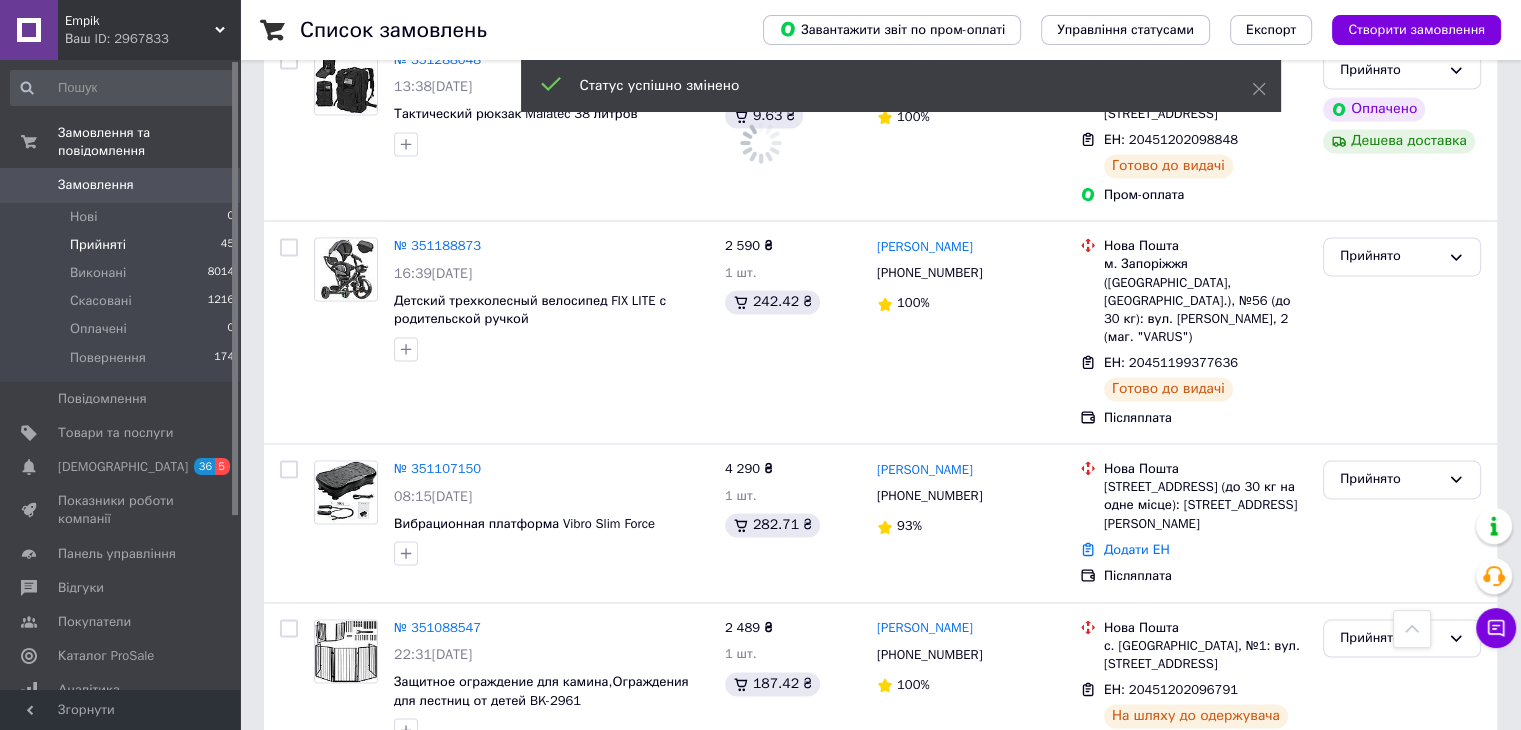 scroll, scrollTop: 3083, scrollLeft: 0, axis: vertical 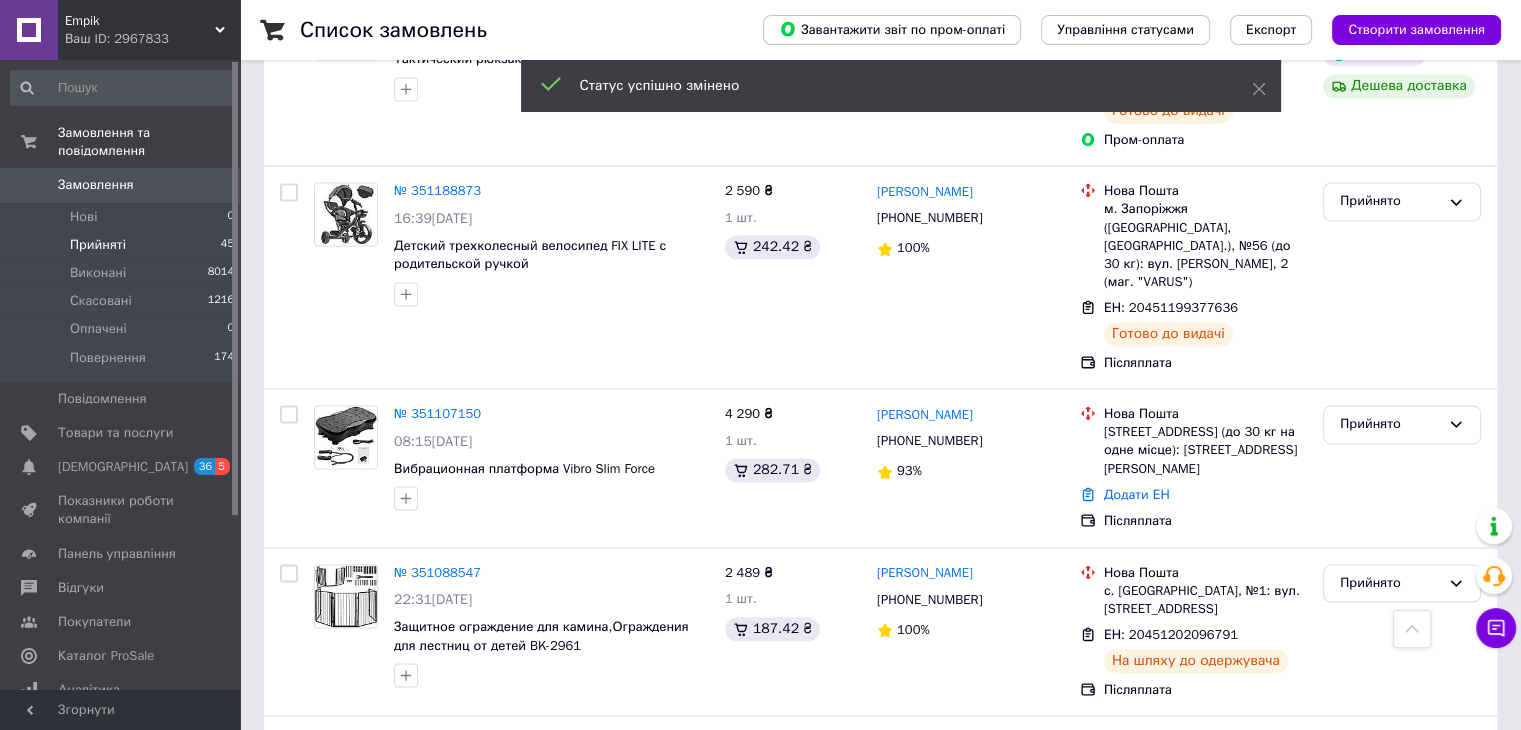 click on "Наступна" at bounding box center (572, 928) 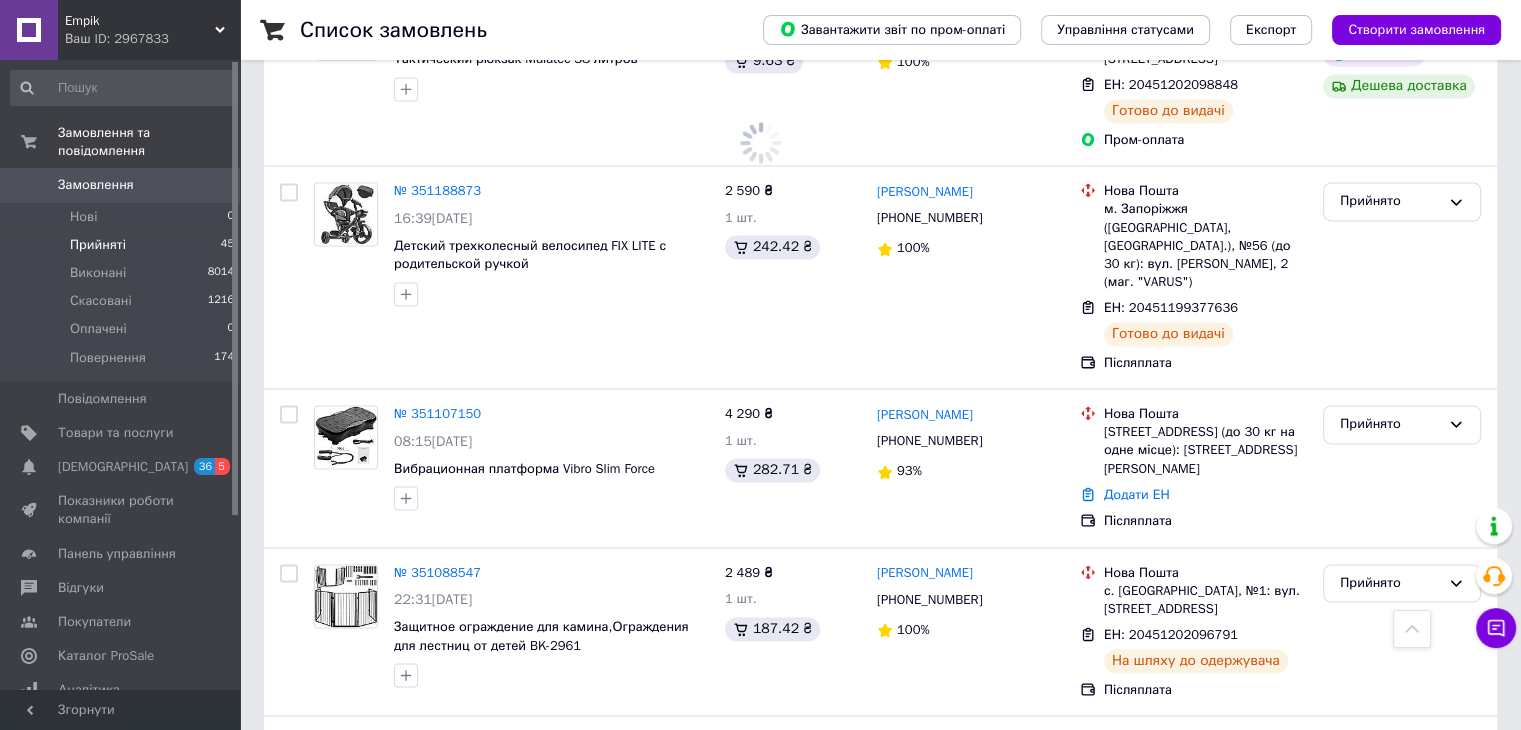 scroll, scrollTop: 0, scrollLeft: 0, axis: both 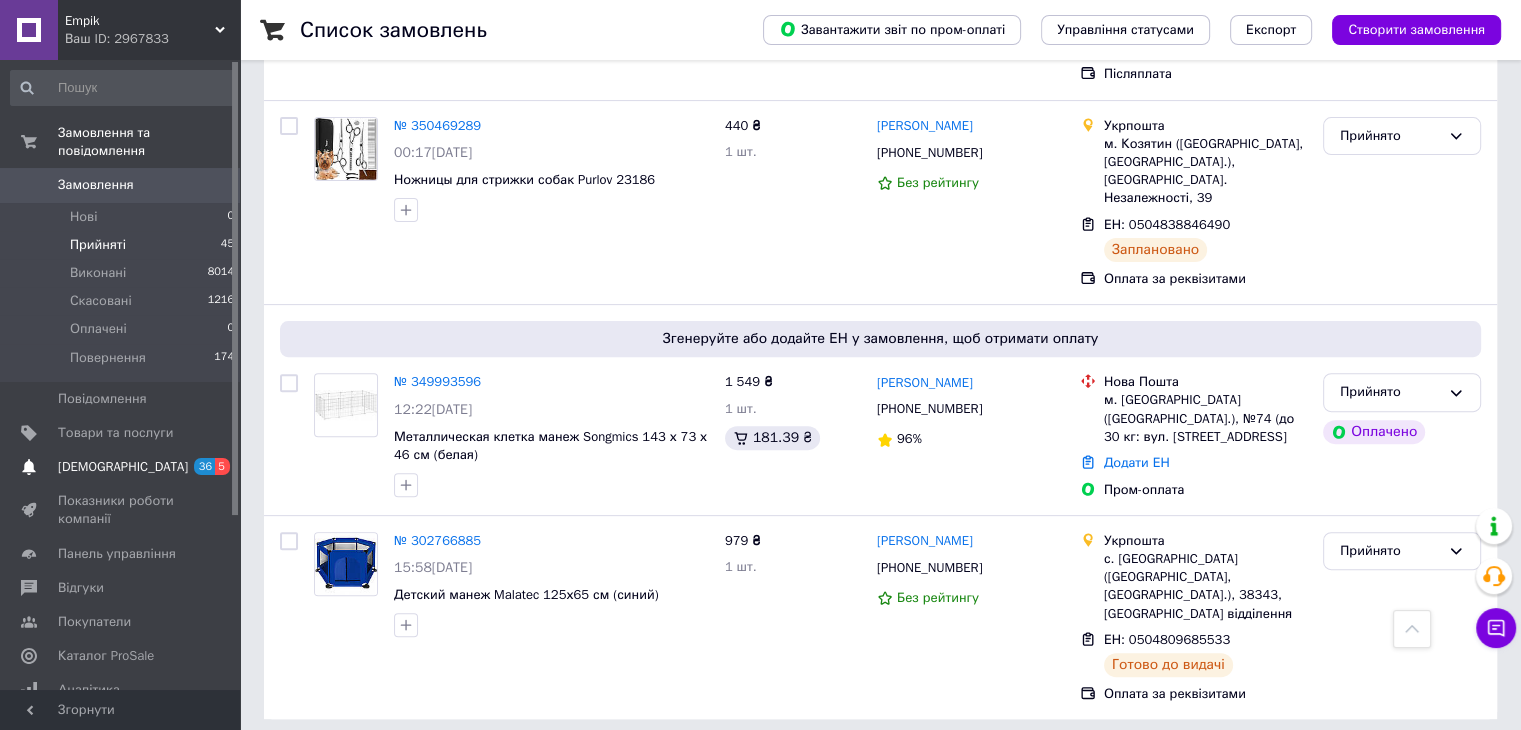 click on "[DEMOGRAPHIC_DATA]" at bounding box center [123, 467] 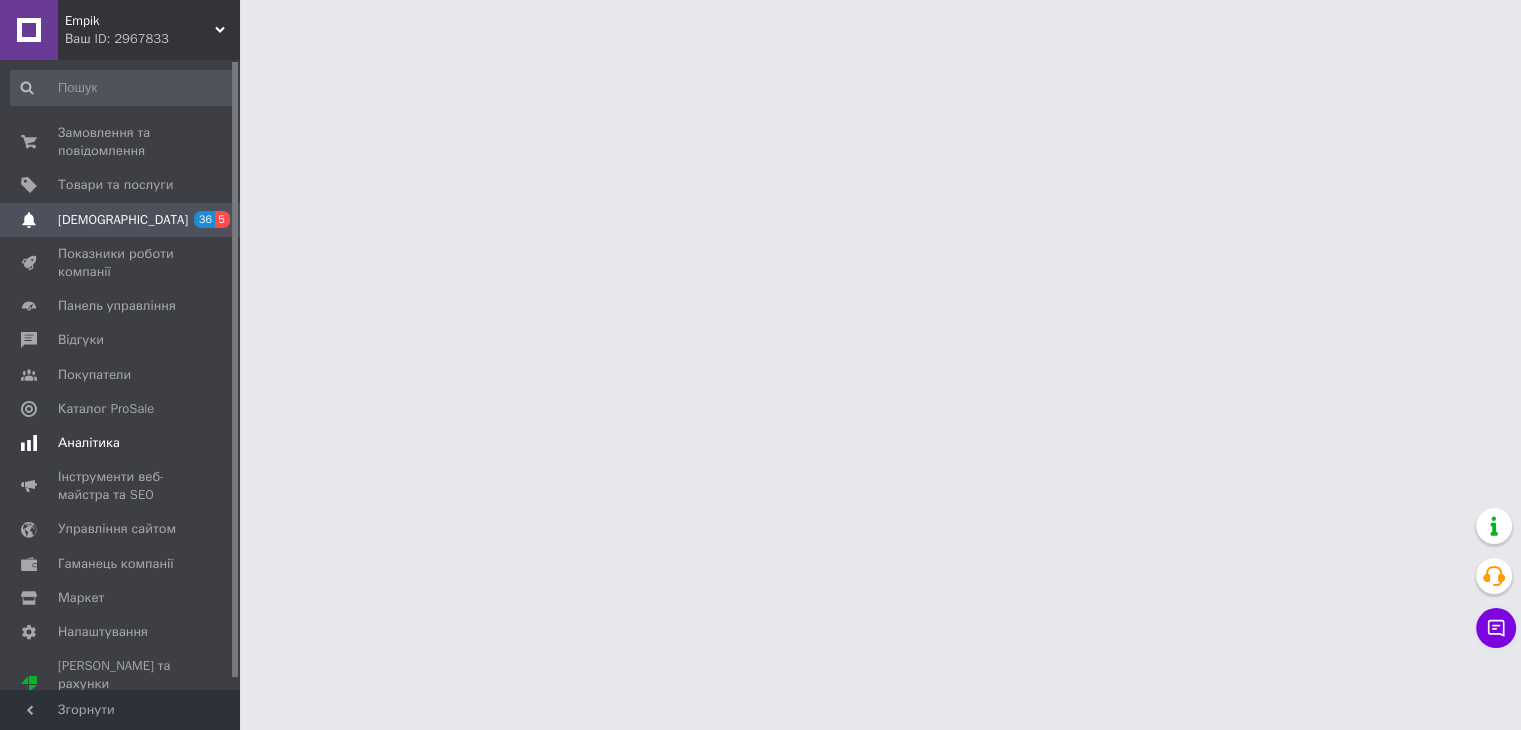 scroll, scrollTop: 0, scrollLeft: 0, axis: both 